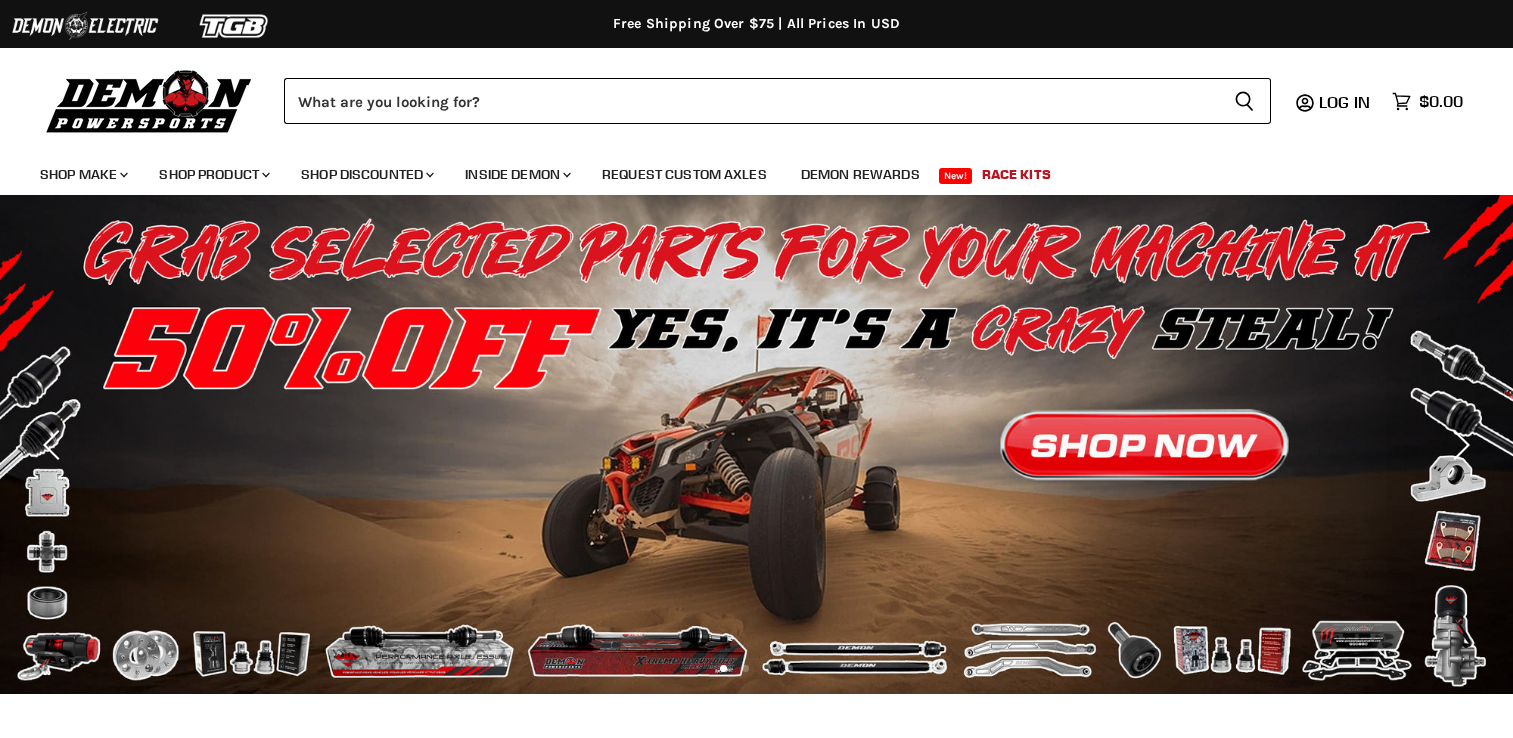 scroll, scrollTop: 0, scrollLeft: 0, axis: both 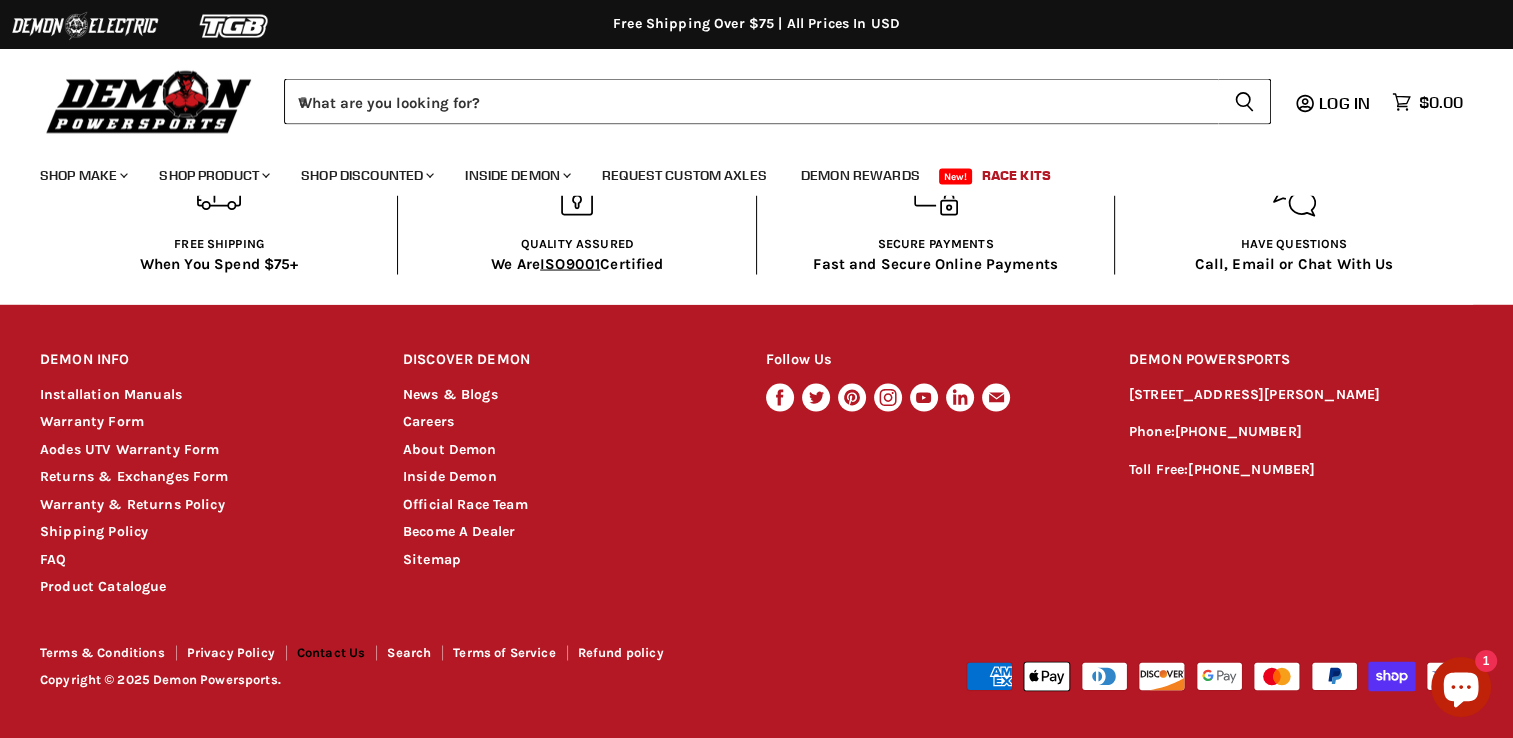 click on "Contact Us" at bounding box center (331, 651) 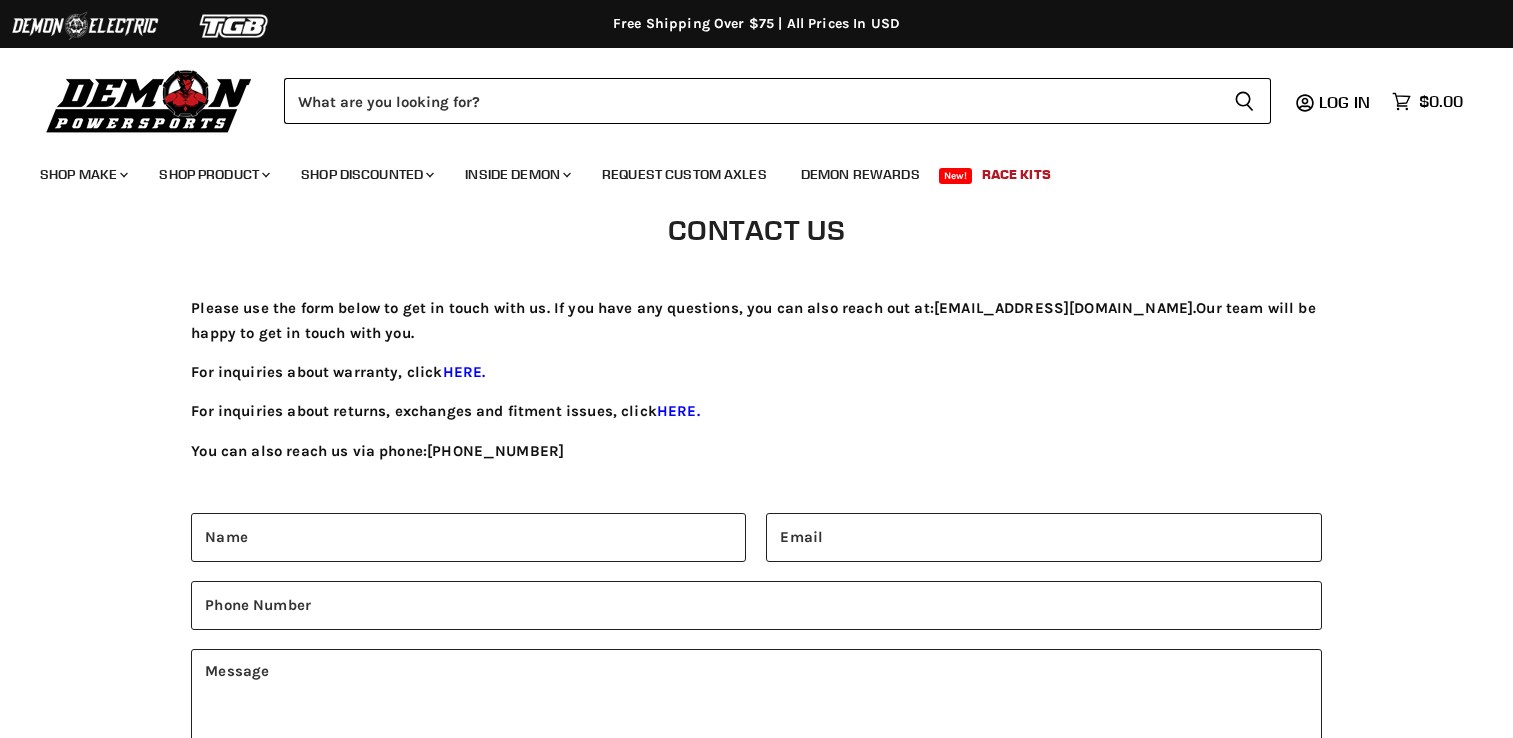 scroll, scrollTop: 0, scrollLeft: 0, axis: both 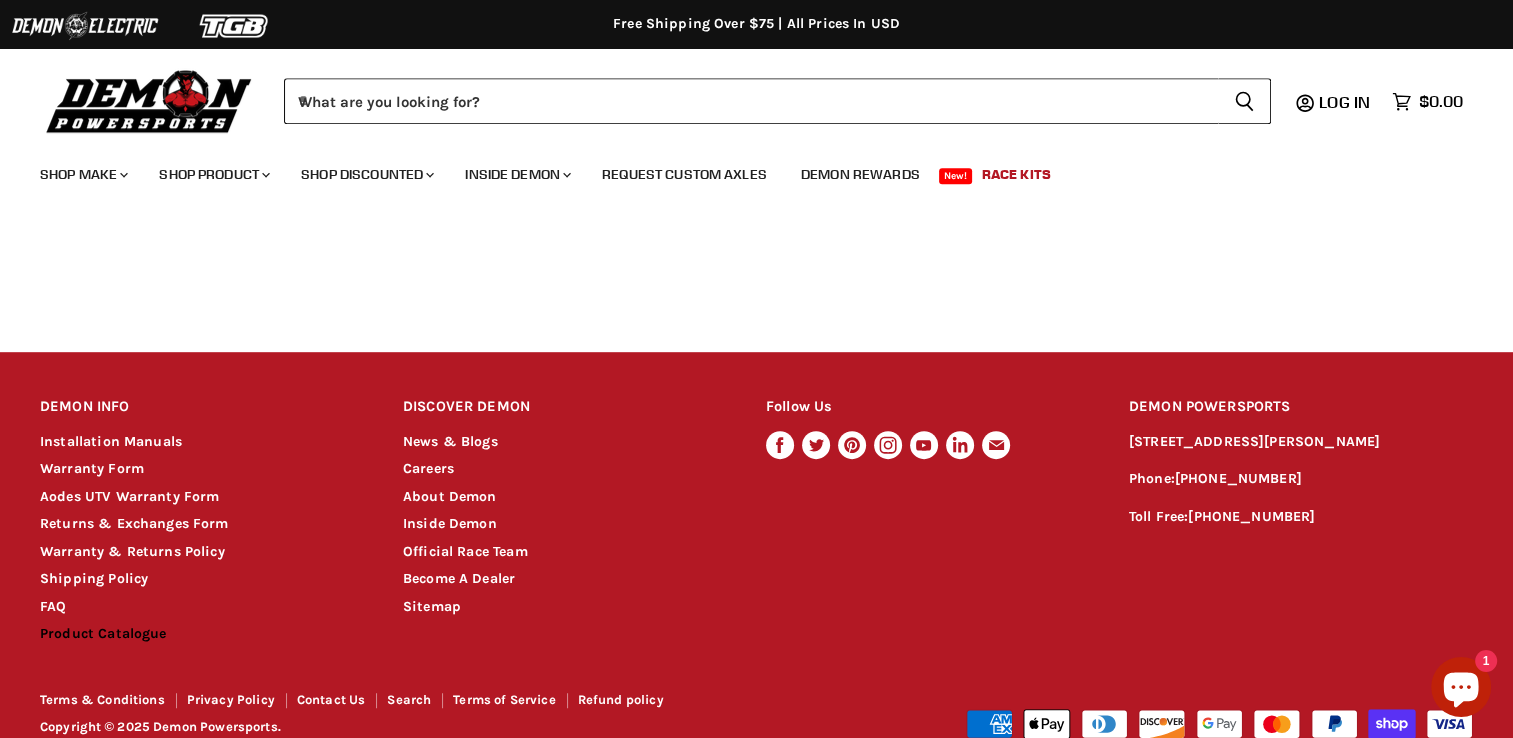 click on "Product Catalogue" at bounding box center (103, 633) 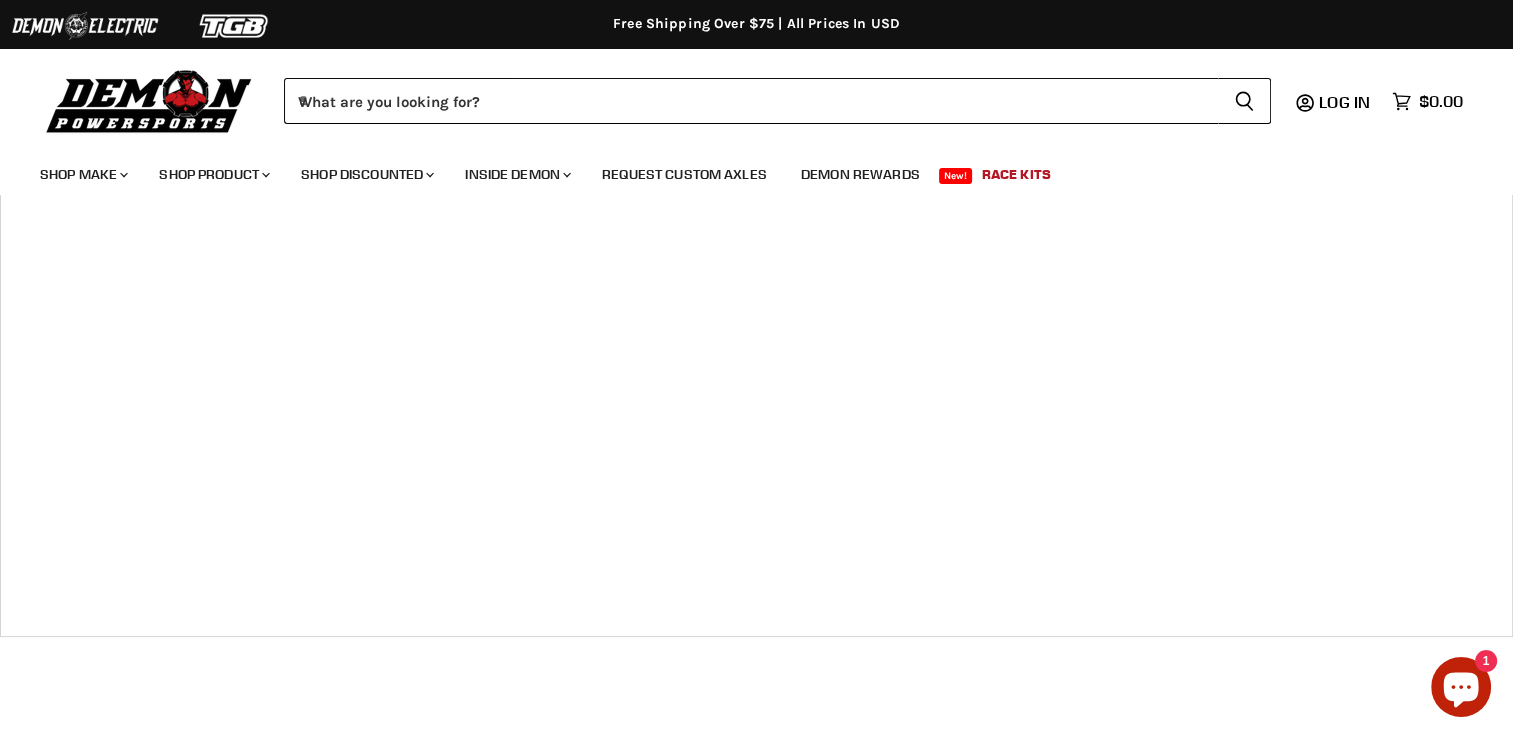 scroll, scrollTop: 100, scrollLeft: 0, axis: vertical 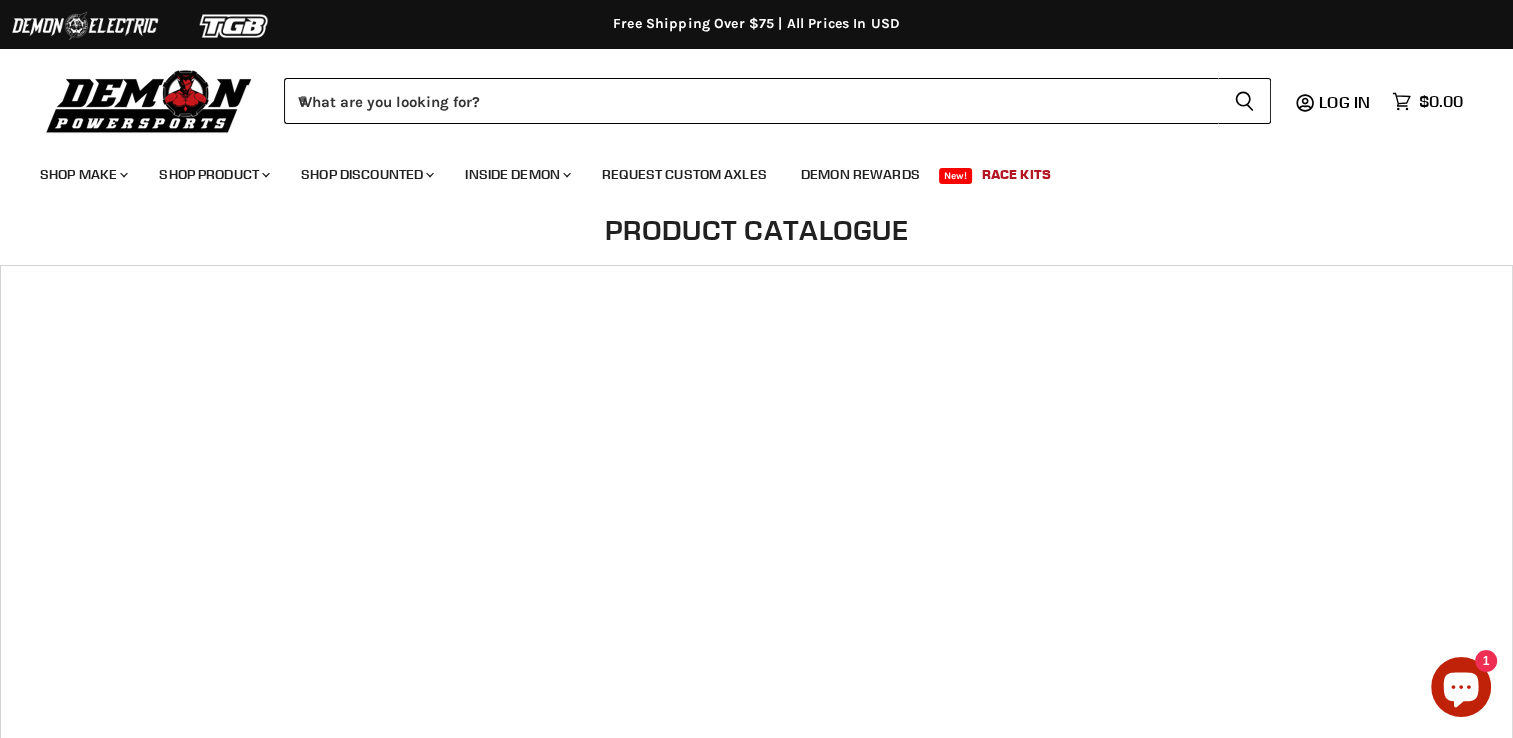 click 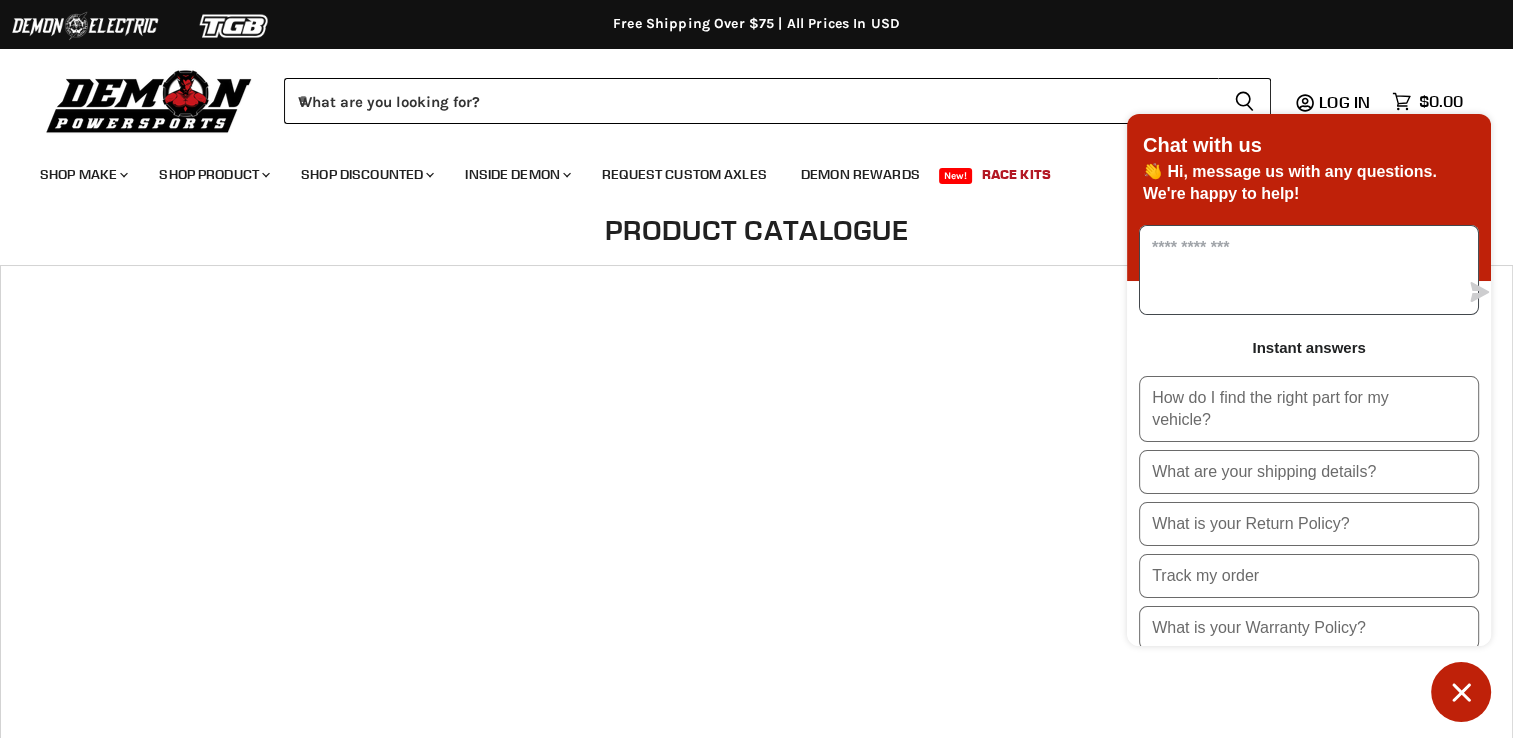 click at bounding box center (1299, 270) 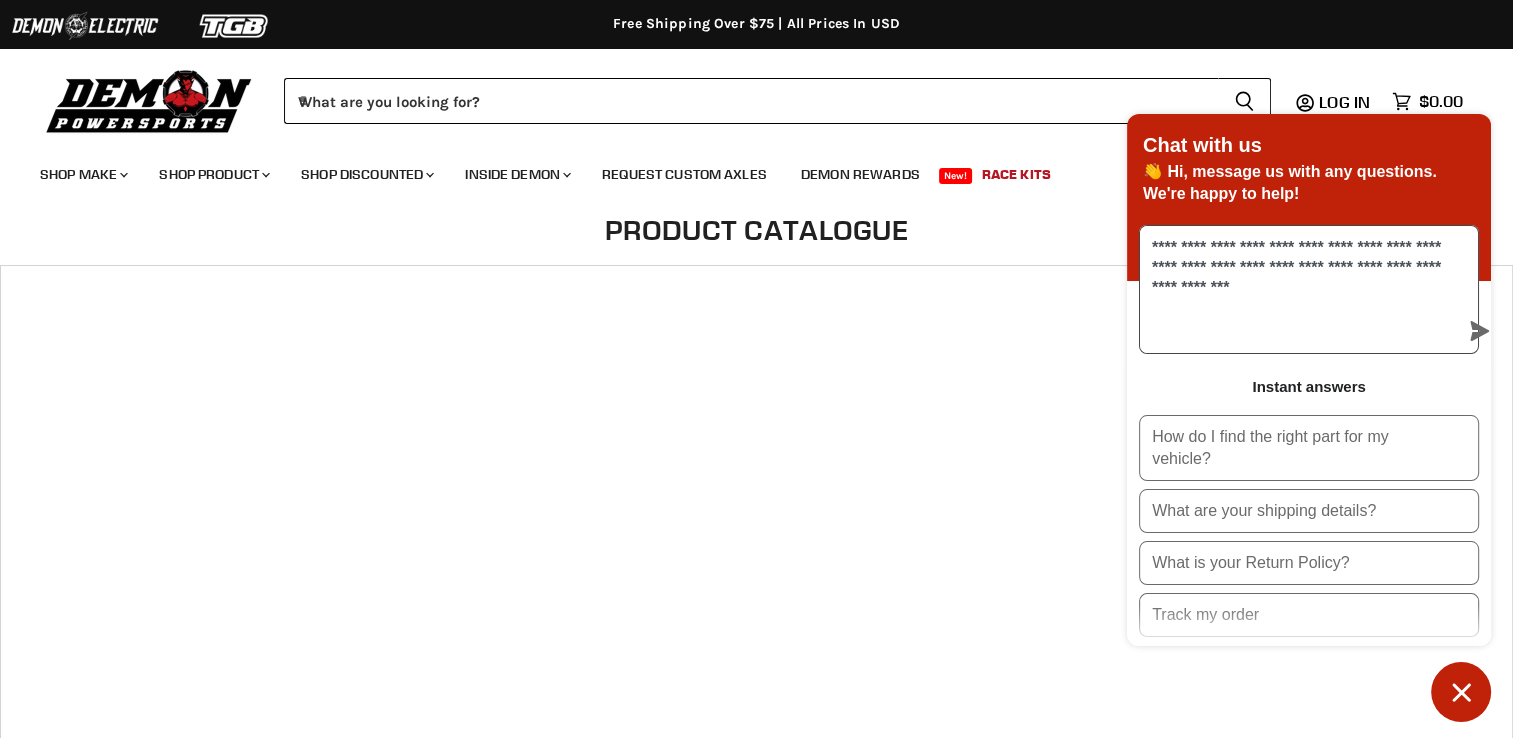 type on "**********" 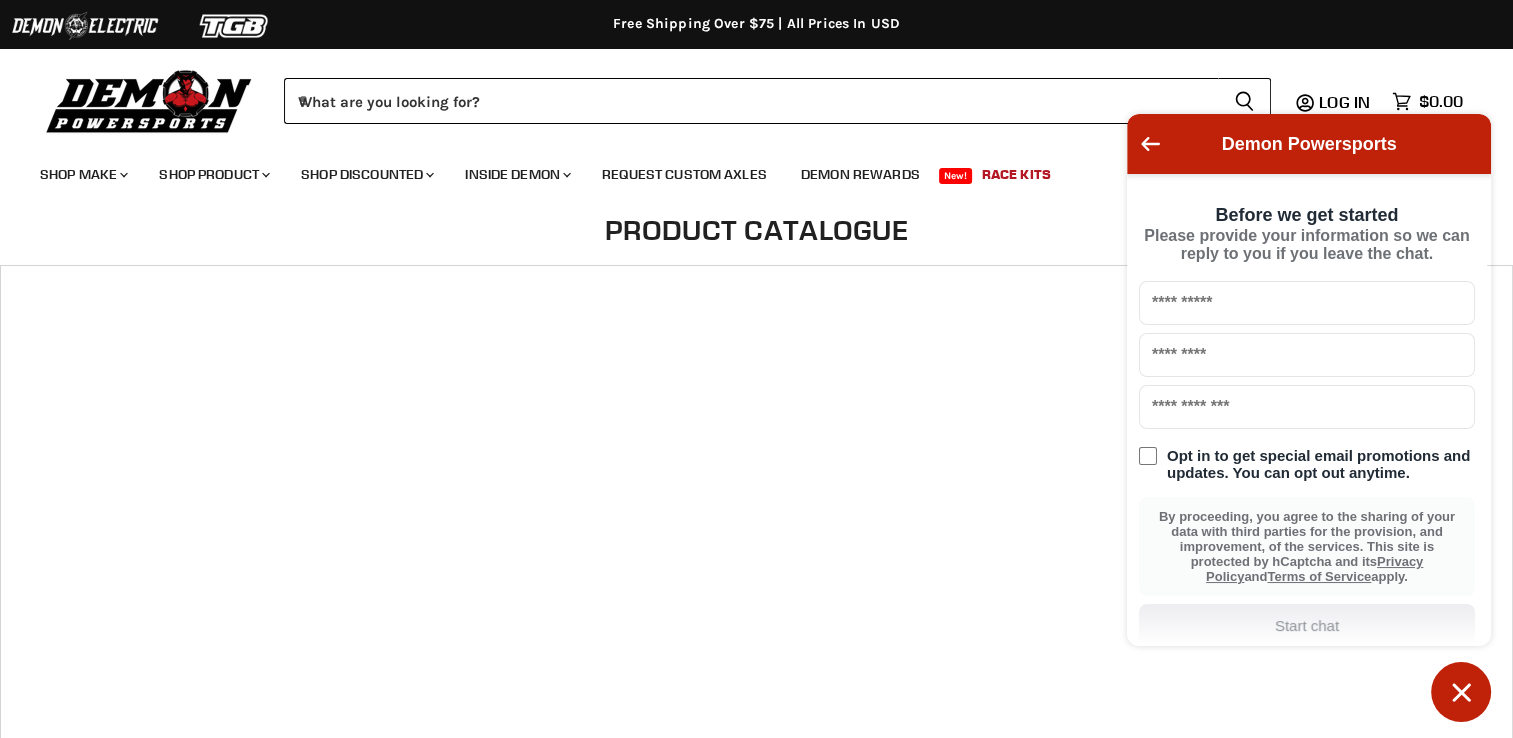 click at bounding box center [1307, 303] 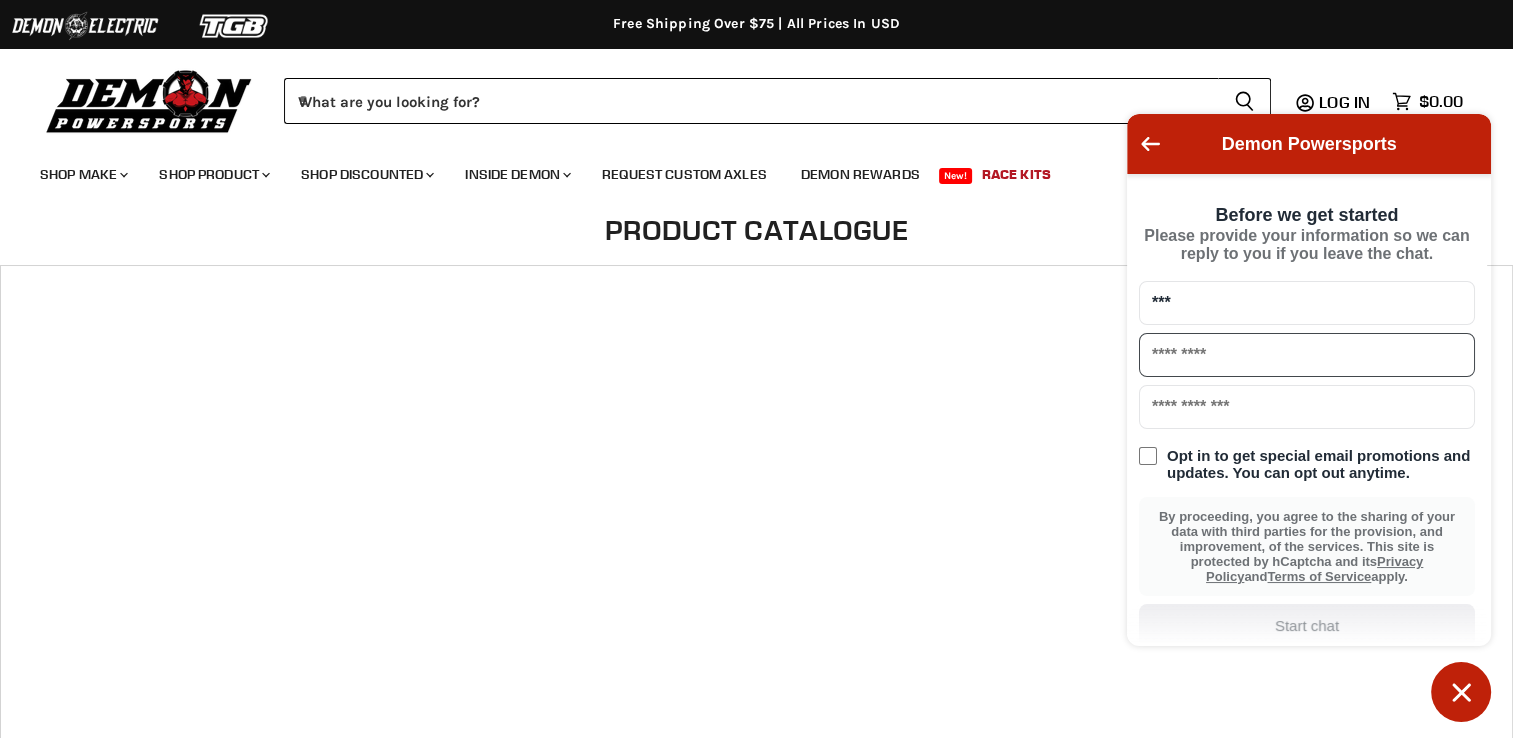 type on "******" 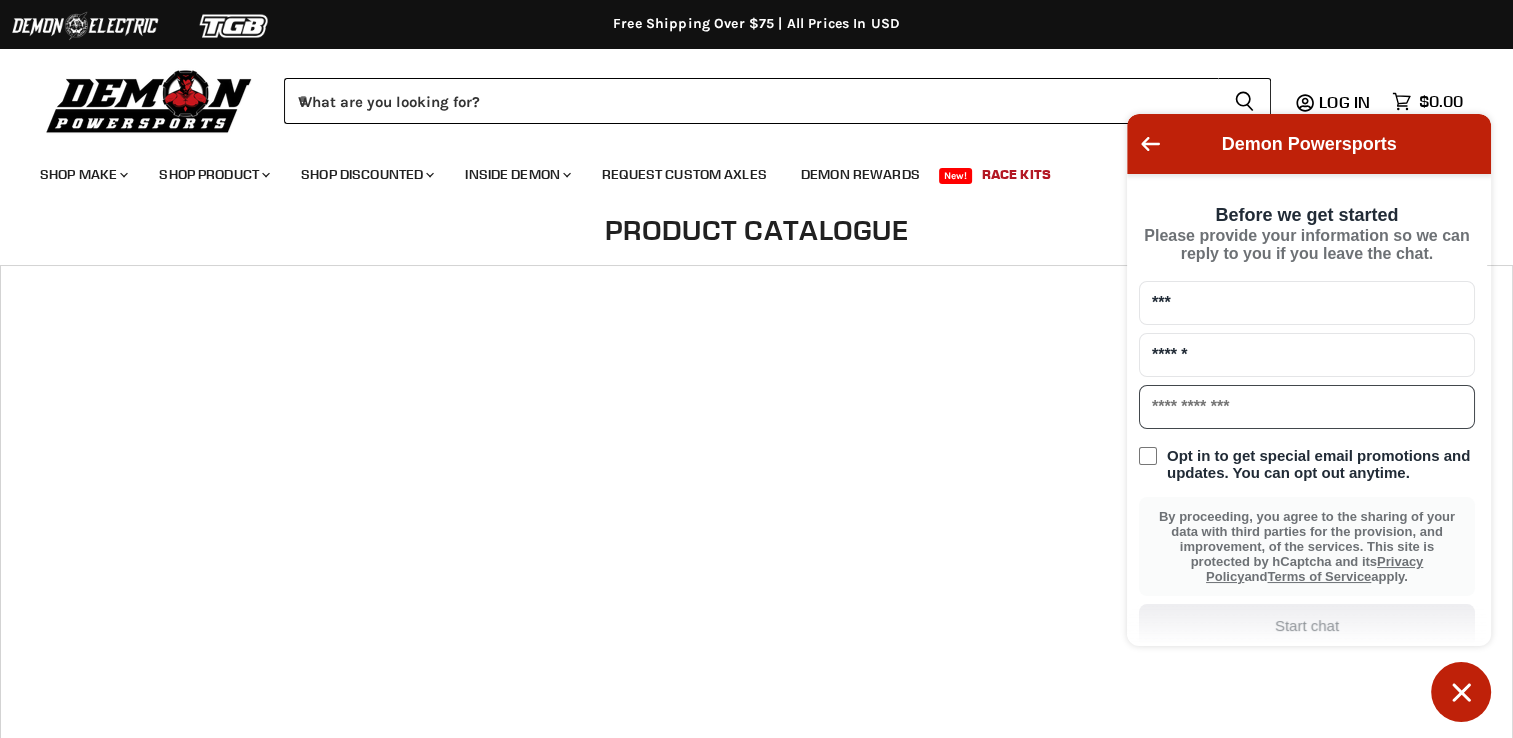 type on "**********" 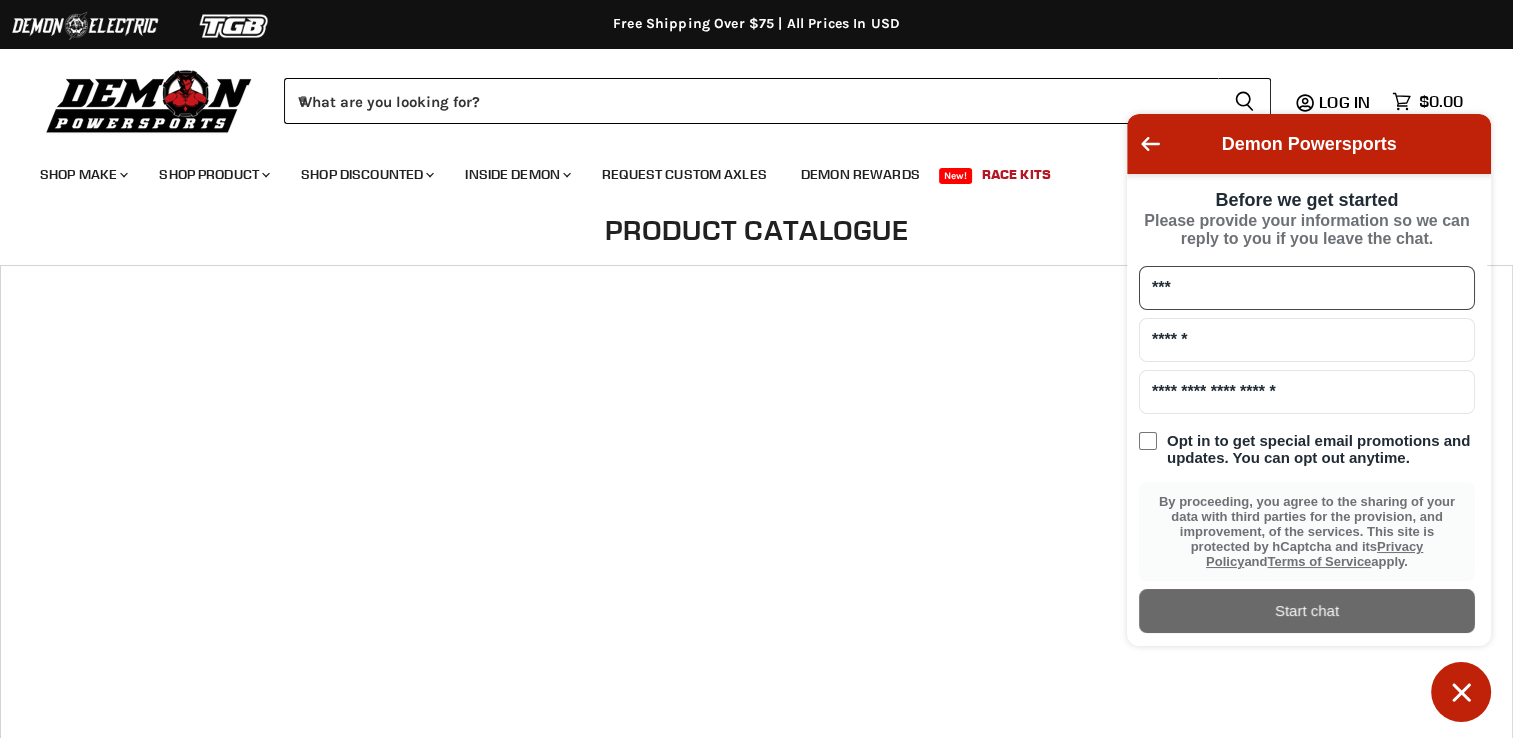 scroll, scrollTop: 50, scrollLeft: 0, axis: vertical 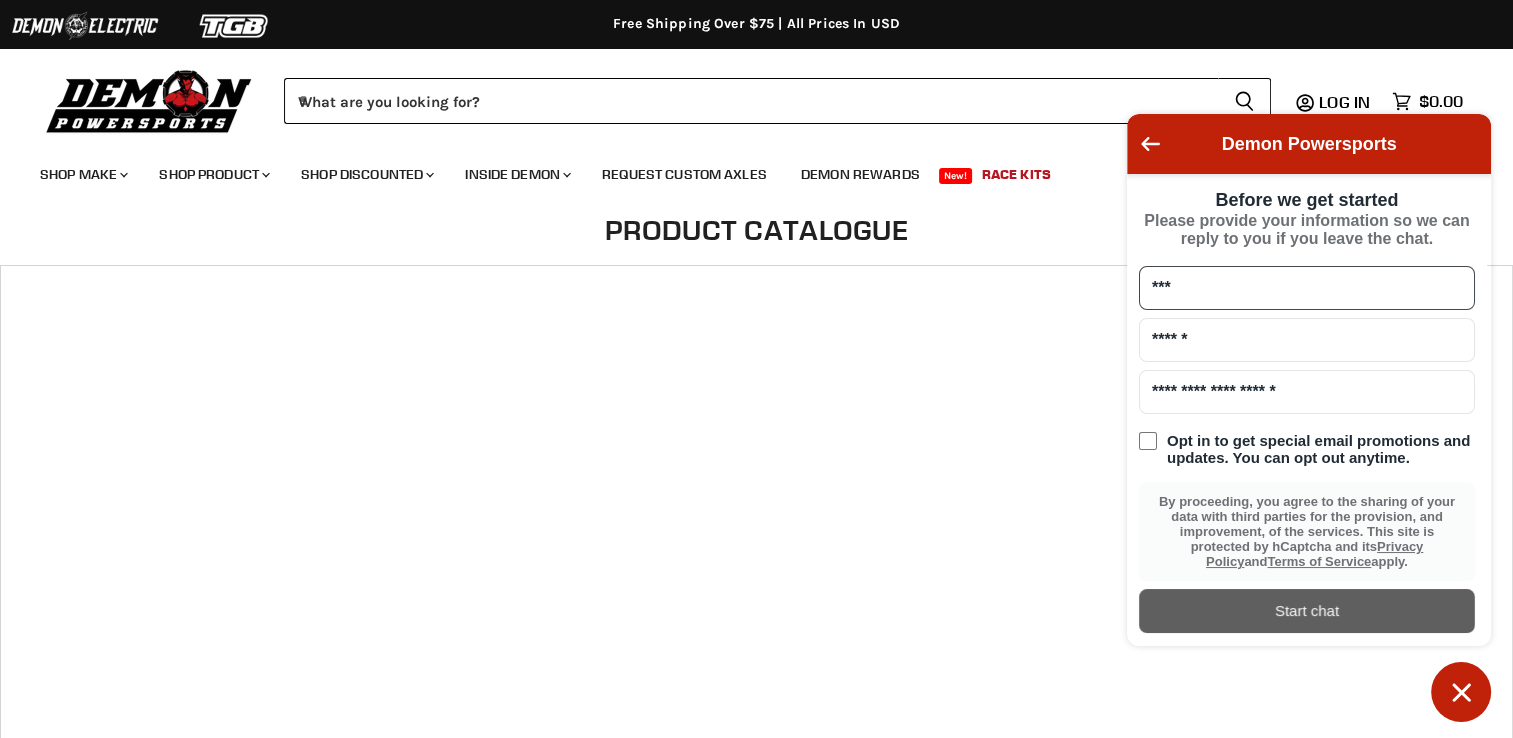 click on "Start chat" at bounding box center (1307, 611) 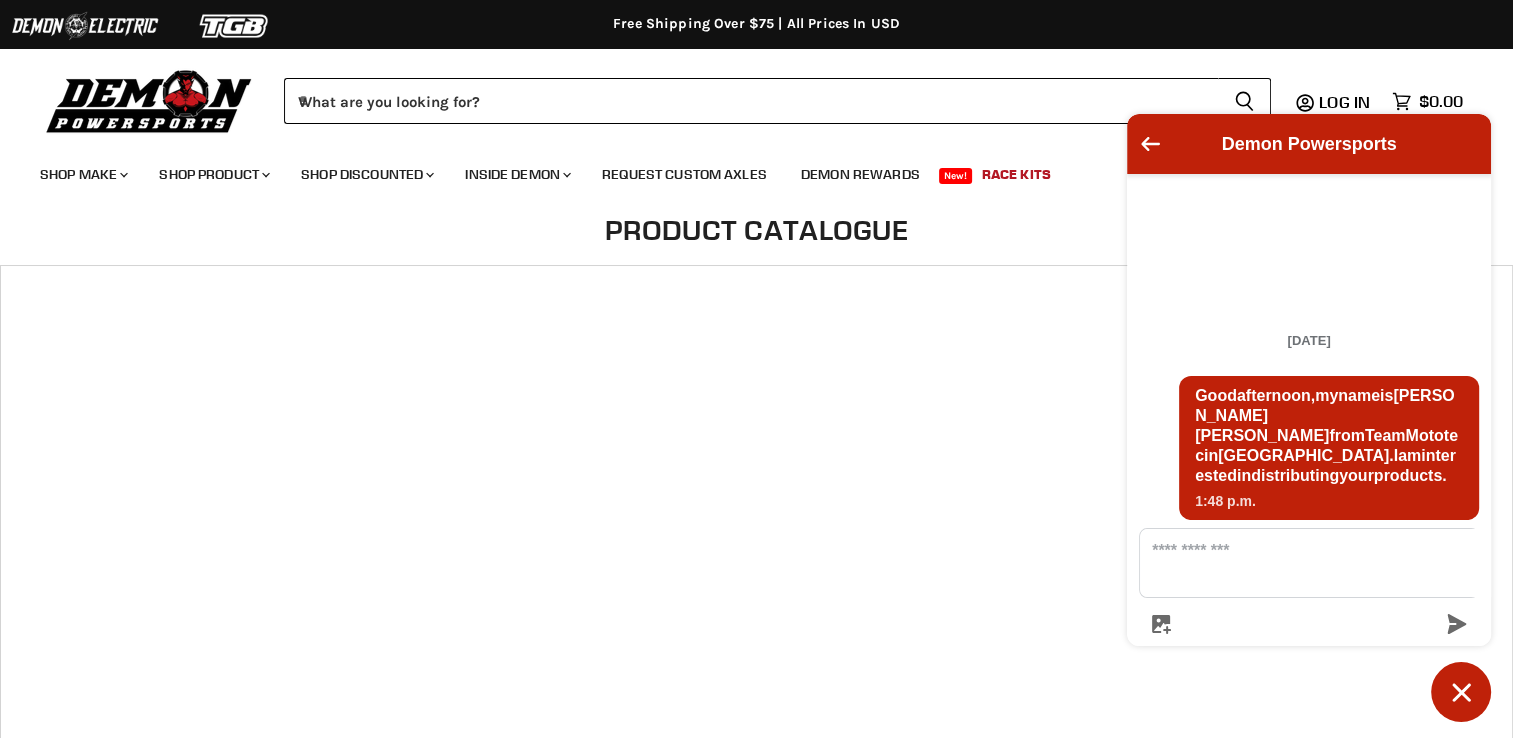 scroll, scrollTop: 88, scrollLeft: 0, axis: vertical 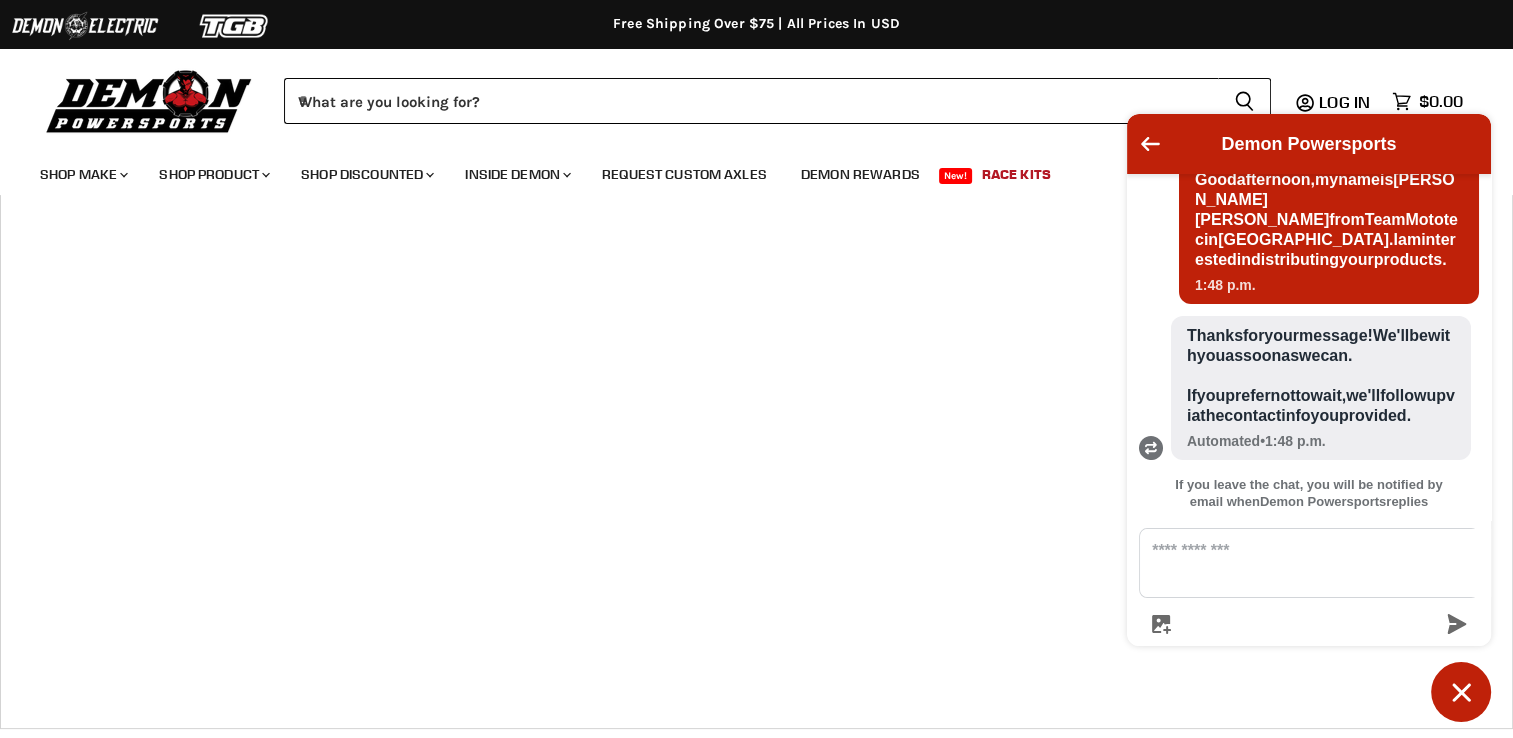 click on "Shop Make
Chevron down icon
Polaris Parts
Chevron down icon
Polaris RZR Parts
Polaris Ranger Parts
Polaris General Parts" at bounding box center [741, 170] 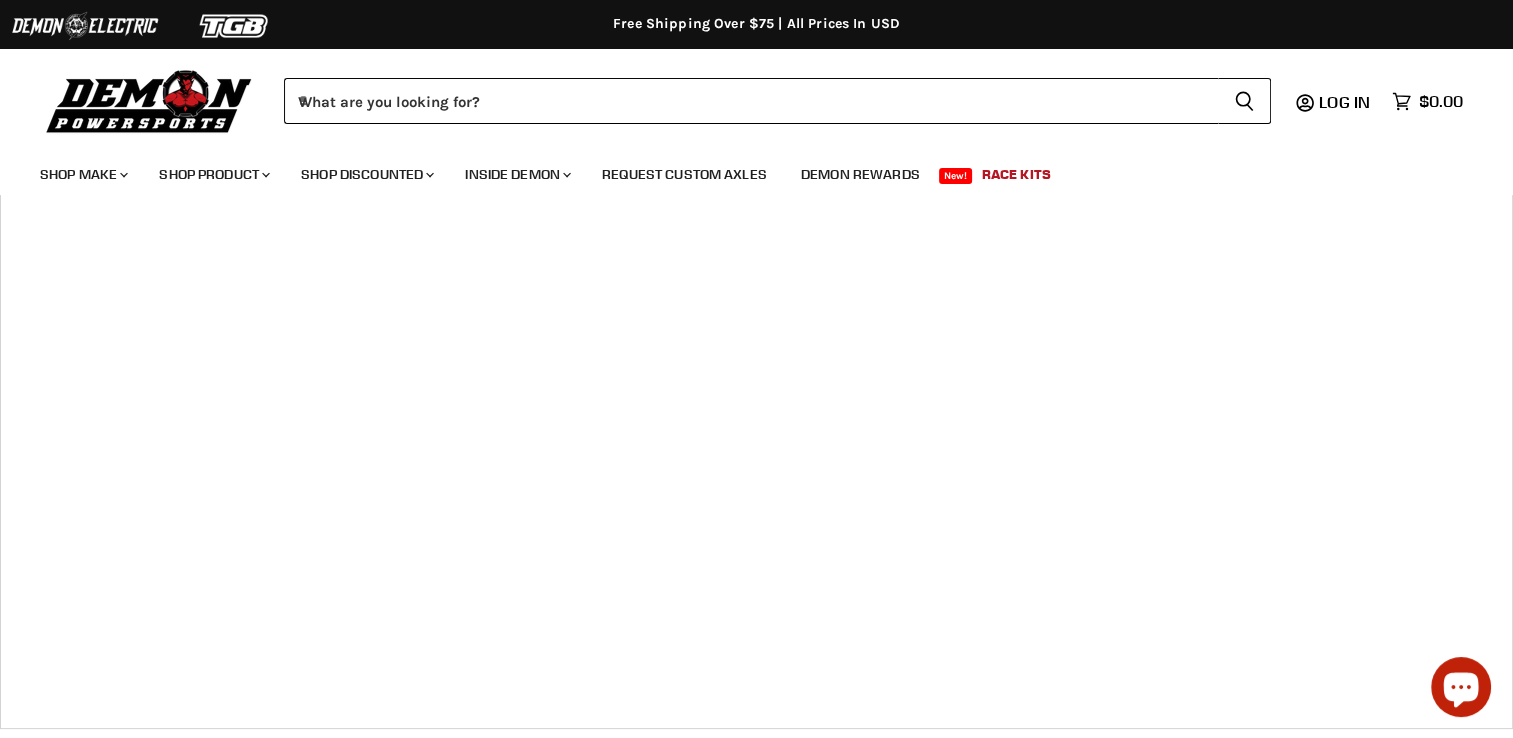 scroll, scrollTop: 0, scrollLeft: 0, axis: both 